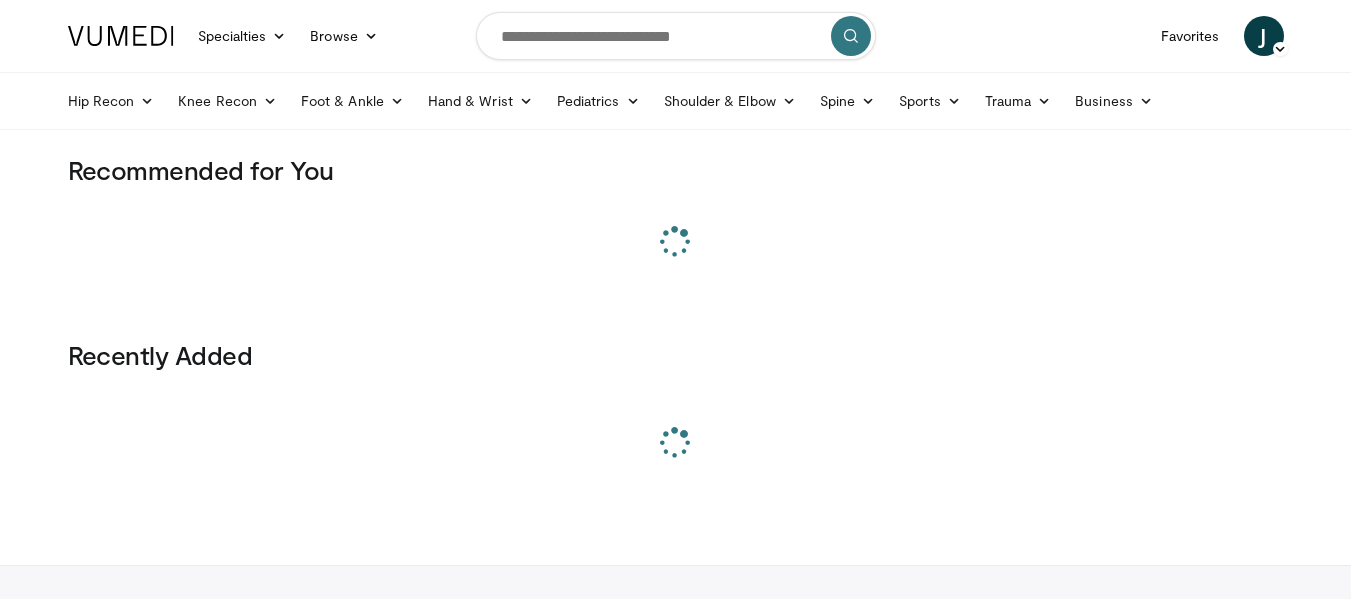 scroll, scrollTop: 0, scrollLeft: 0, axis: both 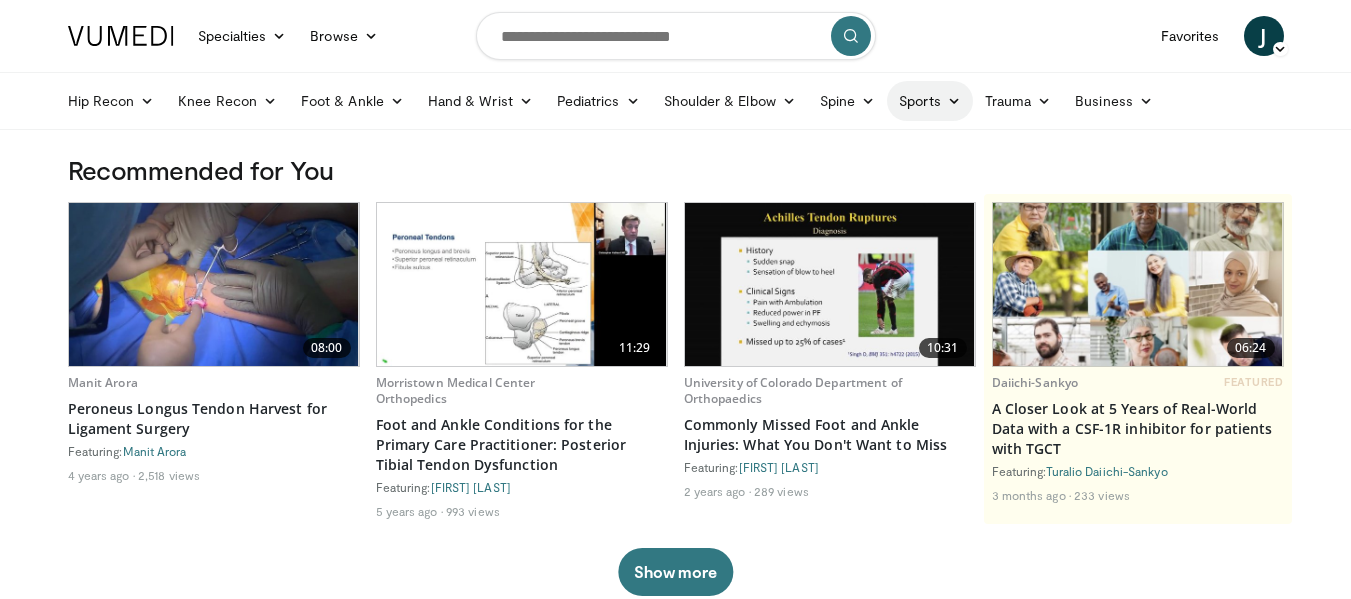 click at bounding box center [954, 101] 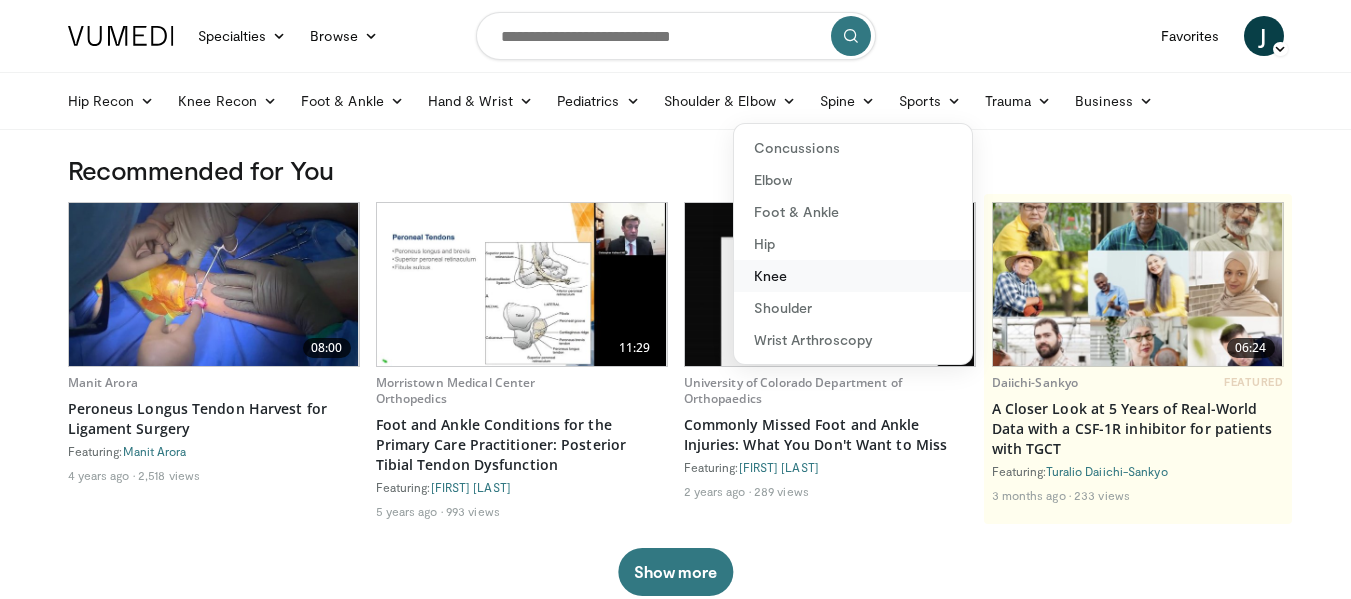 click on "Knee" at bounding box center [853, 276] 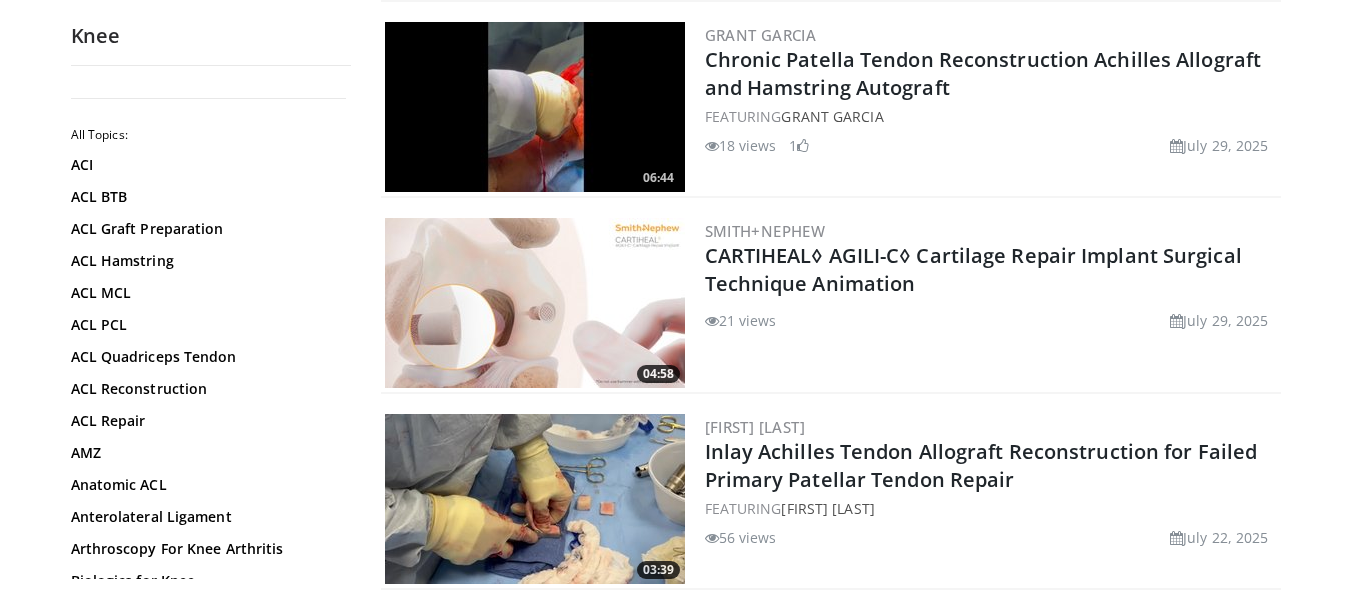 scroll, scrollTop: 440, scrollLeft: 0, axis: vertical 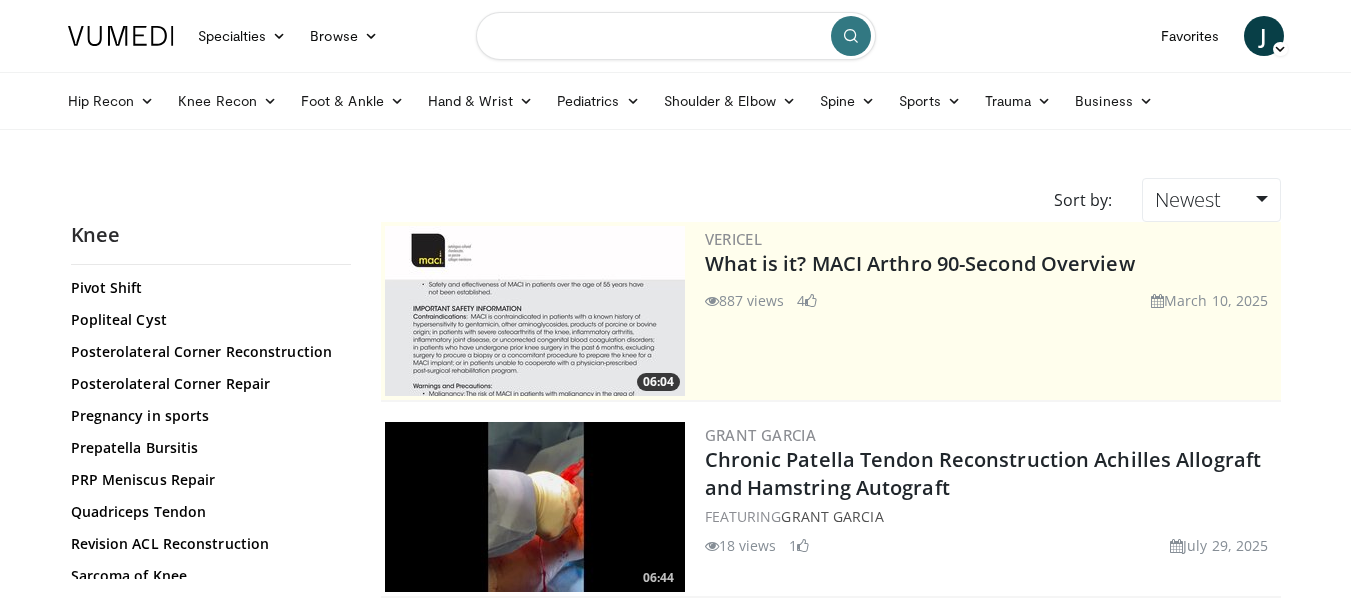 click at bounding box center [676, 36] 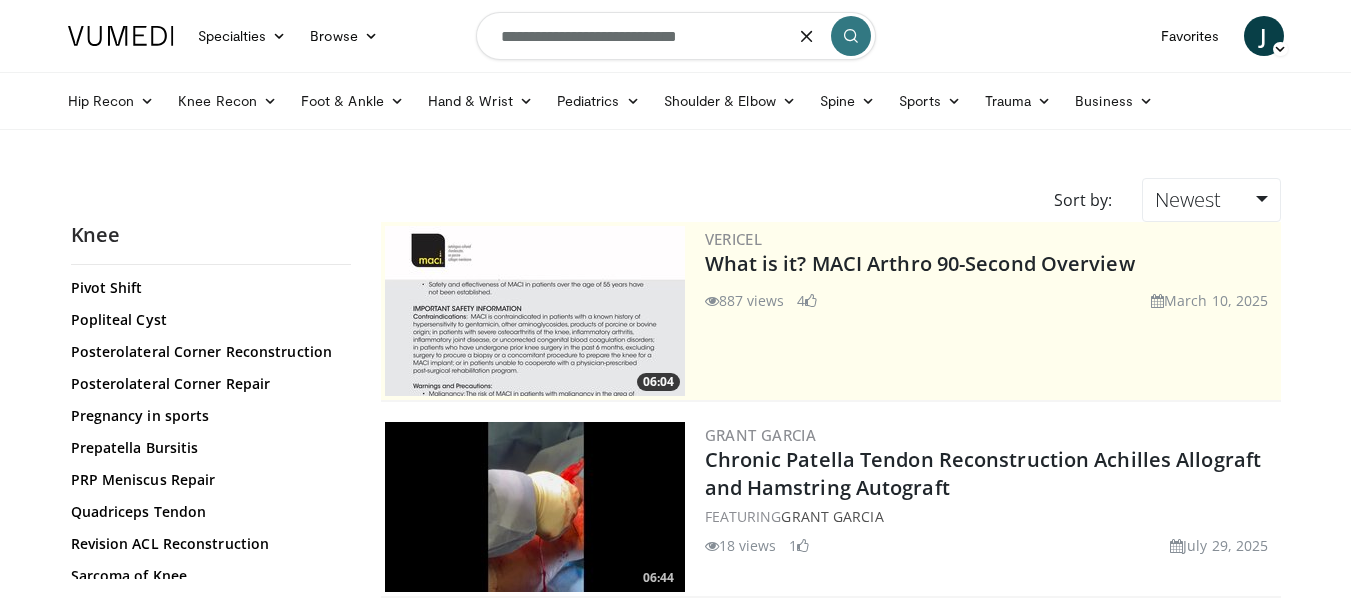 type on "**********" 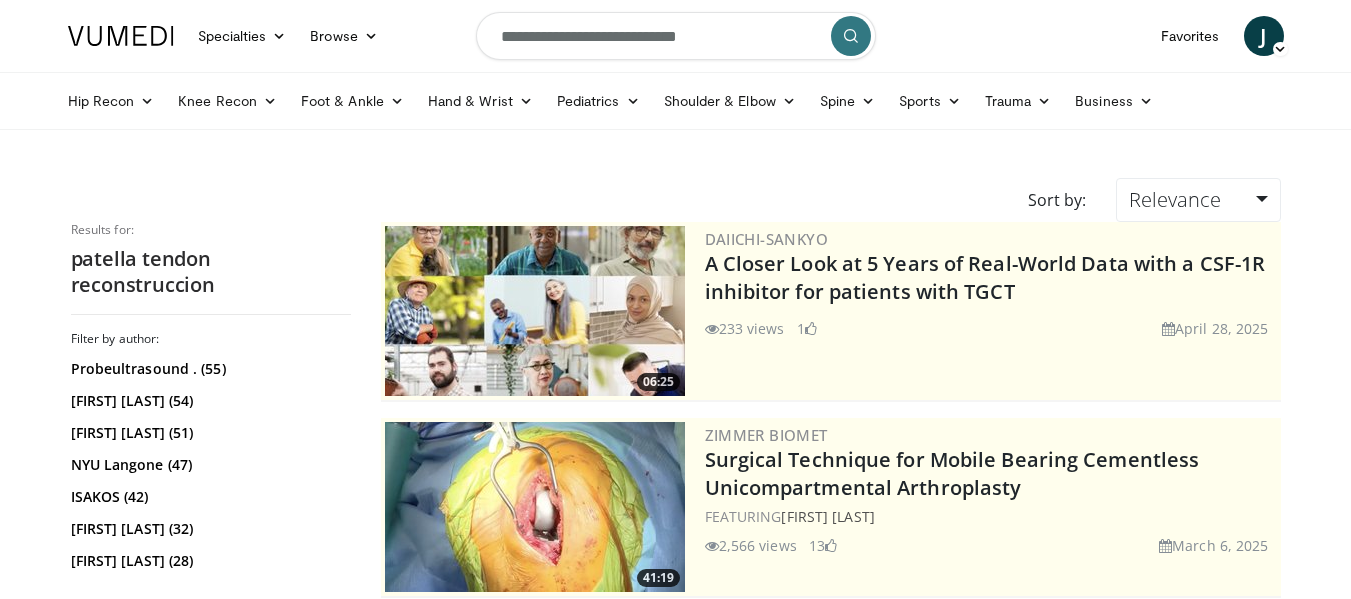 scroll, scrollTop: 0, scrollLeft: 0, axis: both 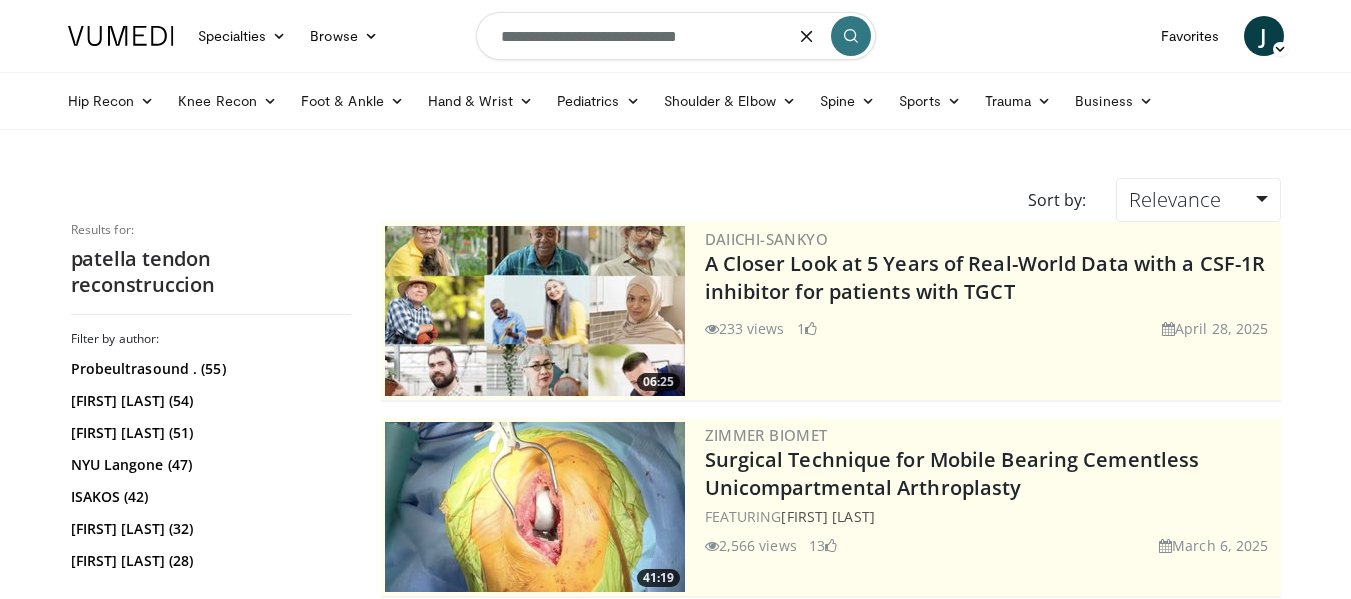 click on "**********" at bounding box center [676, 36] 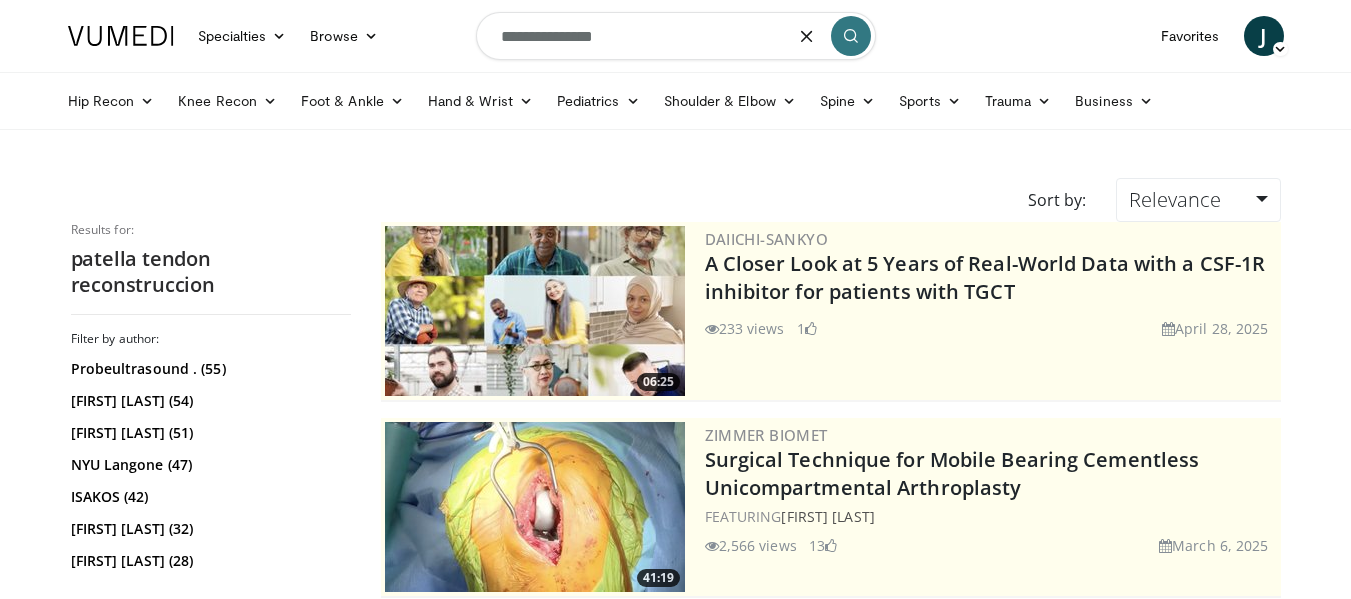 type on "**********" 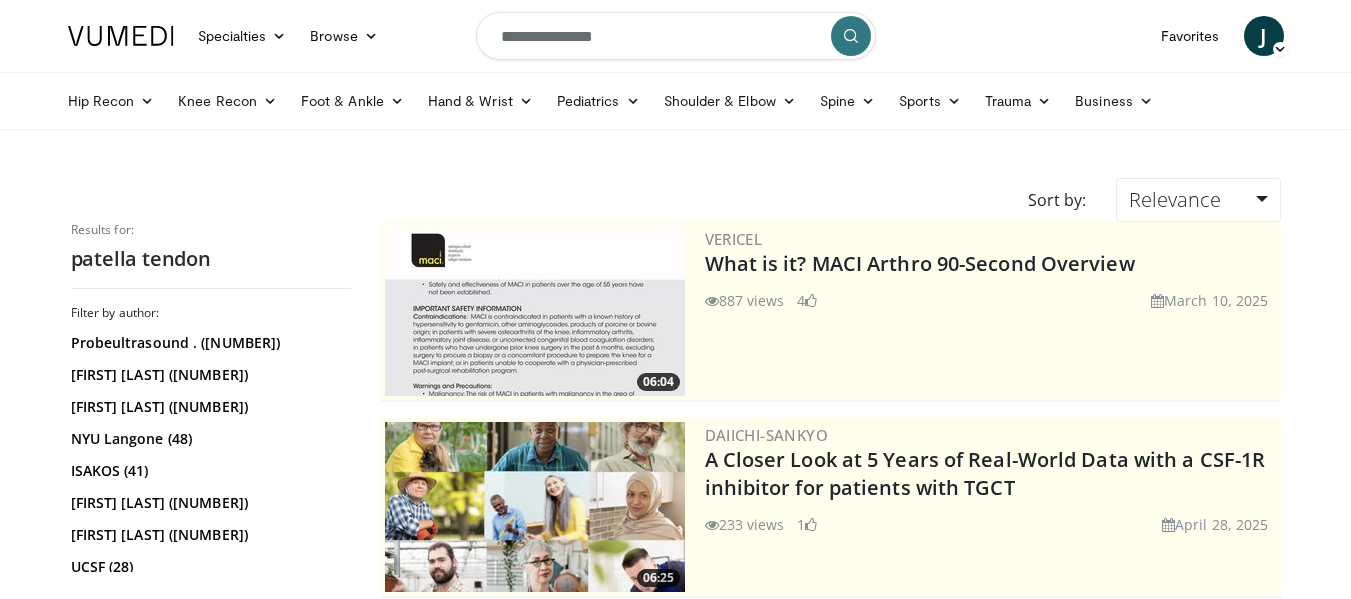 scroll, scrollTop: 0, scrollLeft: 0, axis: both 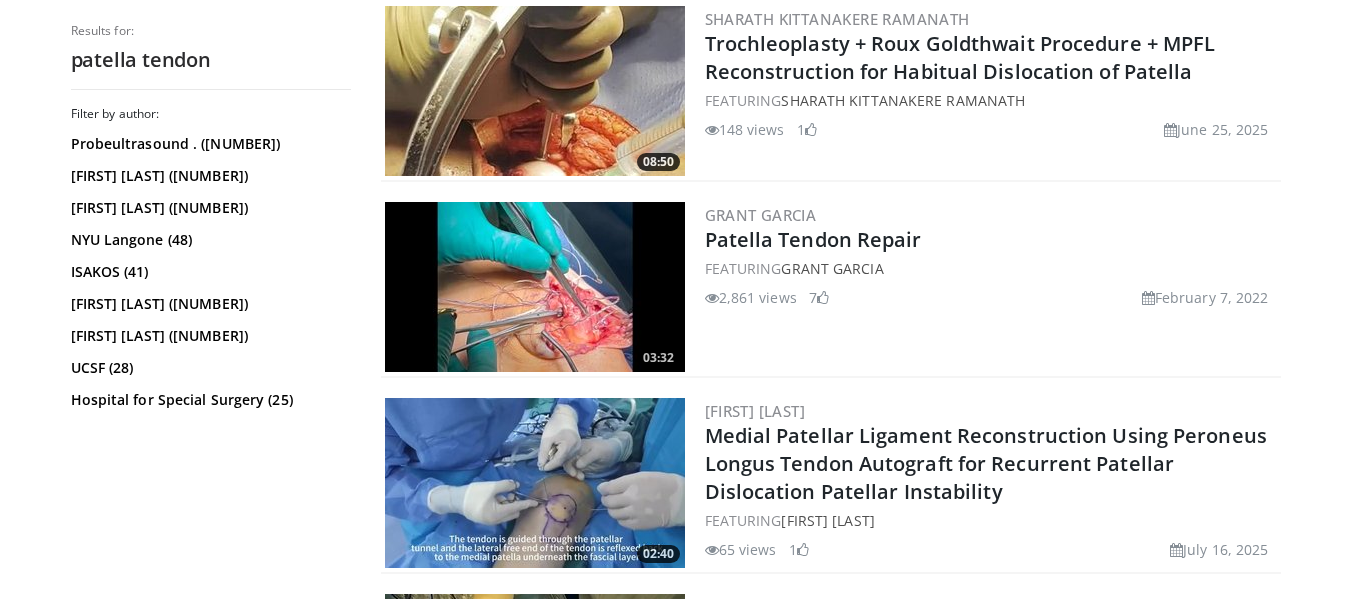 click at bounding box center (535, 287) 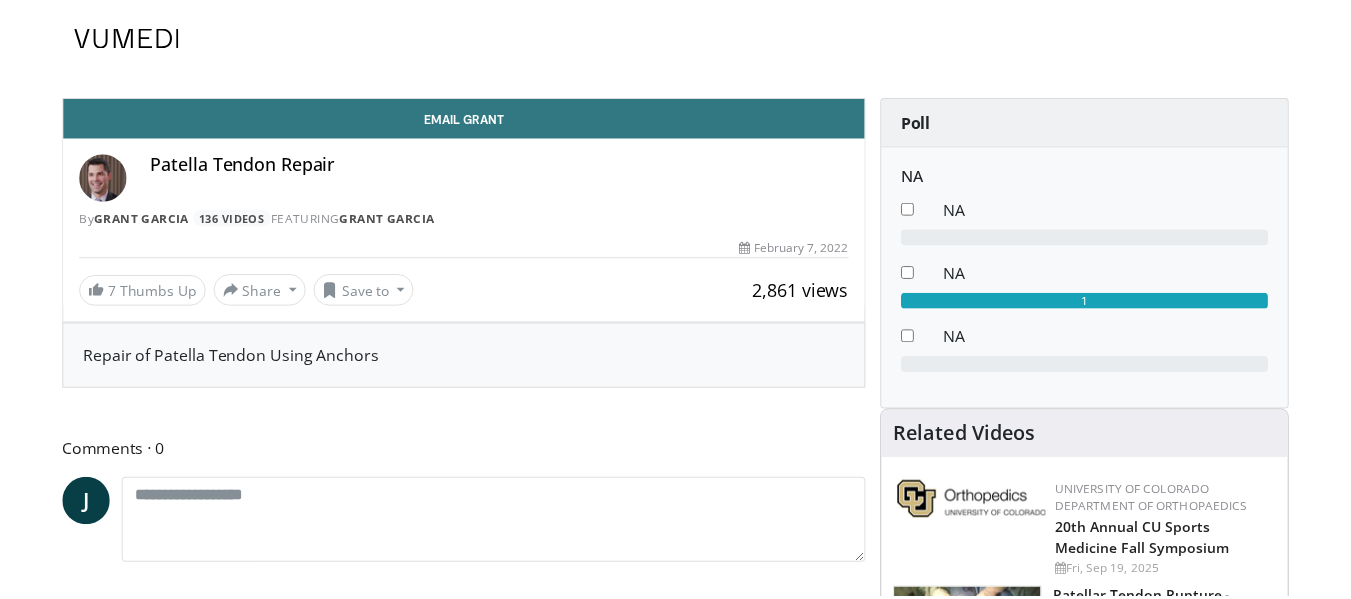 scroll, scrollTop: 0, scrollLeft: 0, axis: both 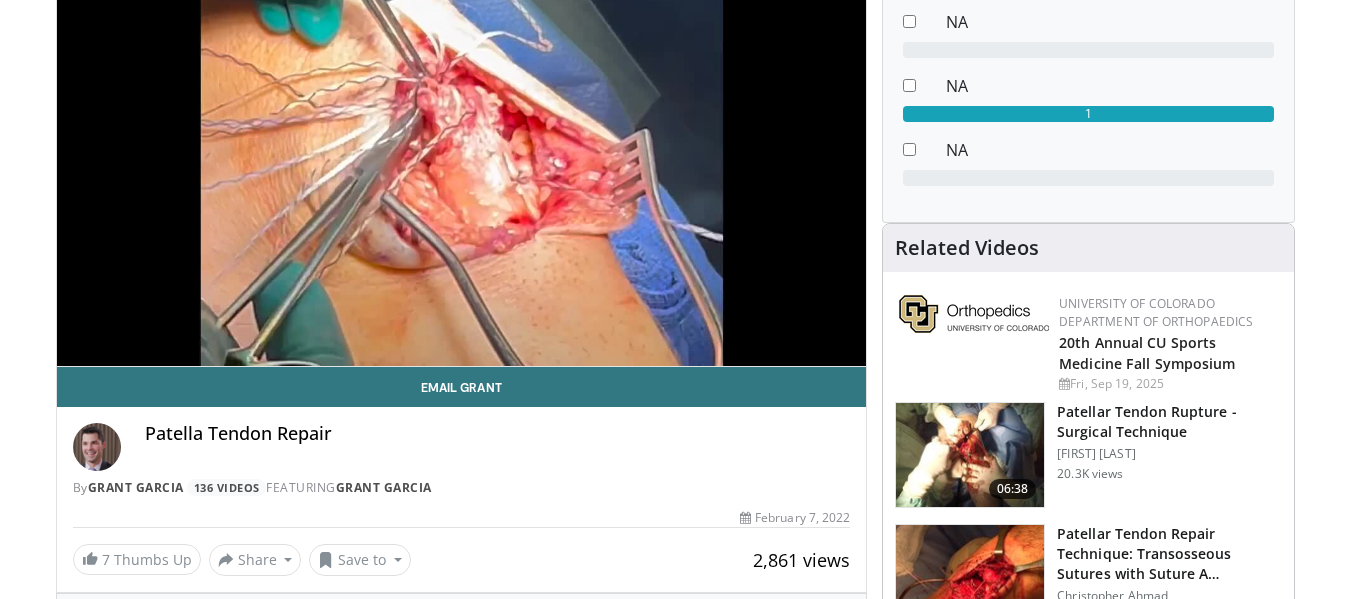 click at bounding box center [970, 455] 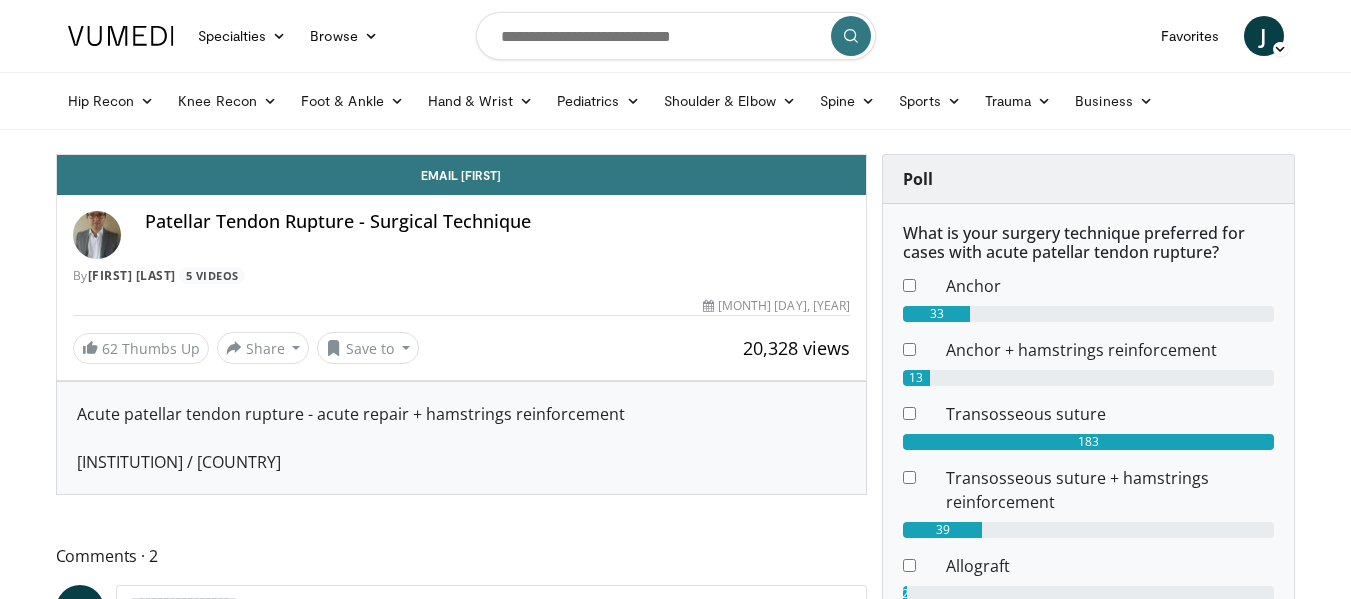 scroll, scrollTop: 0, scrollLeft: 0, axis: both 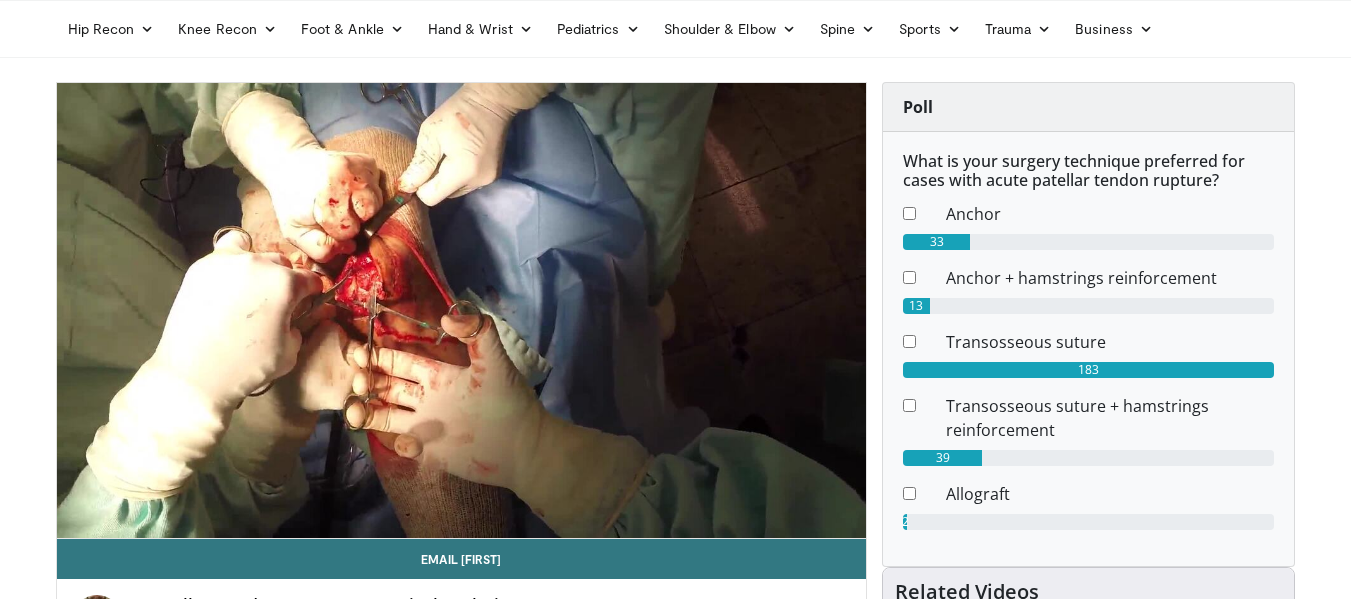 click on "Specialties
Adult & Family Medicine
Allergy, Asthma, Immunology
Anesthesiology
Cardiology
Dental
Dermatology
Endocrinology
Gastroenterology & Hepatology
General Surgery
Hematology & Oncology
Infectious Disease
Nephrology
Neurology
Neurosurgery
Obstetrics & Gynecology
Ophthalmology
Oral Maxillofacial
Orthopaedics
Otolaryngology
Pediatrics
Plastic Surgery
Podiatry
Psychiatry
Pulmonology
Radiation Oncology
Radiology
Rheumatology
Urology
Videos" at bounding box center [675, 227] 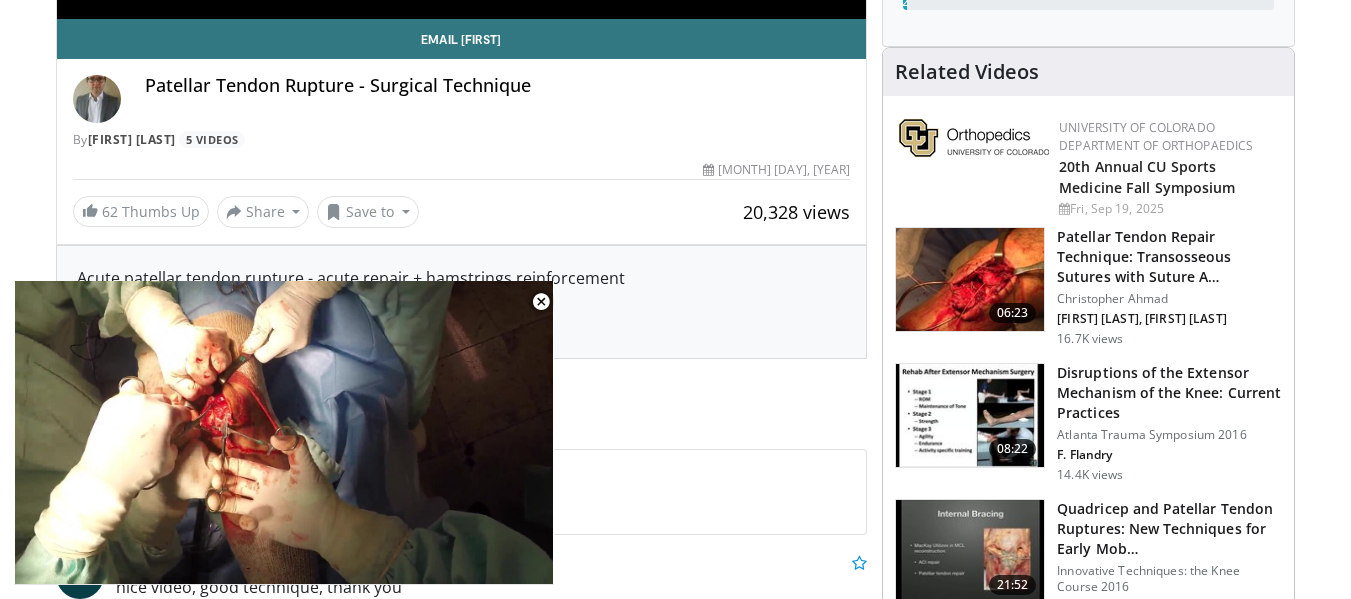 scroll, scrollTop: 632, scrollLeft: 0, axis: vertical 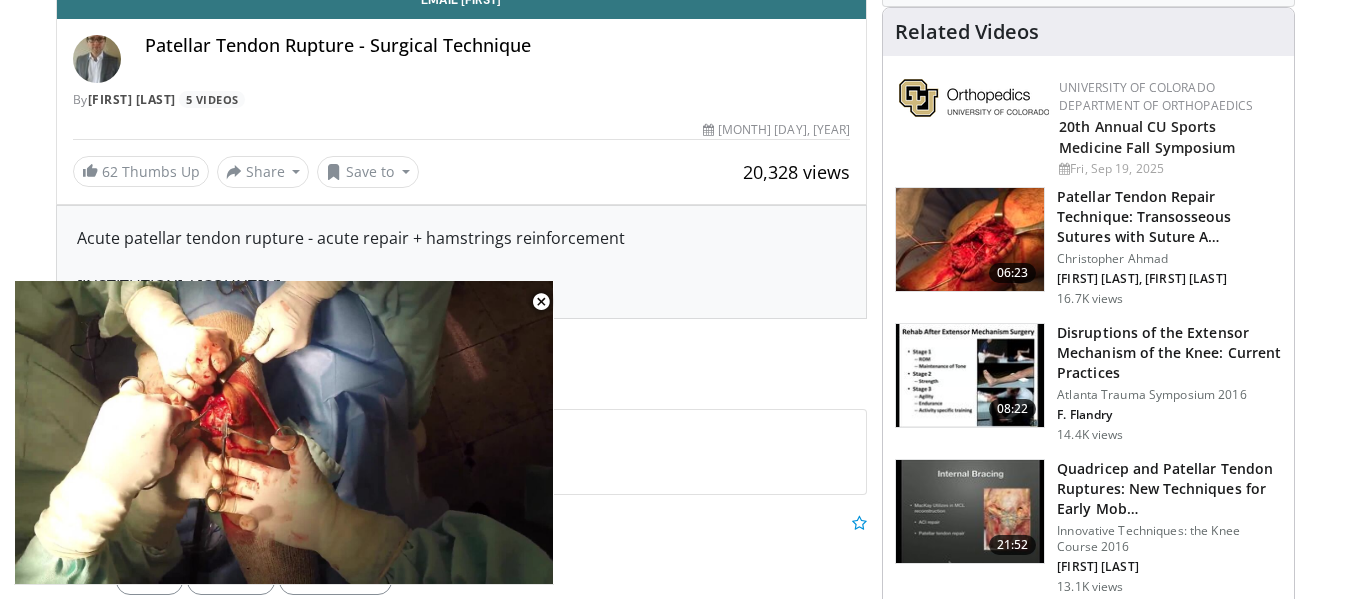 click at bounding box center [970, 240] 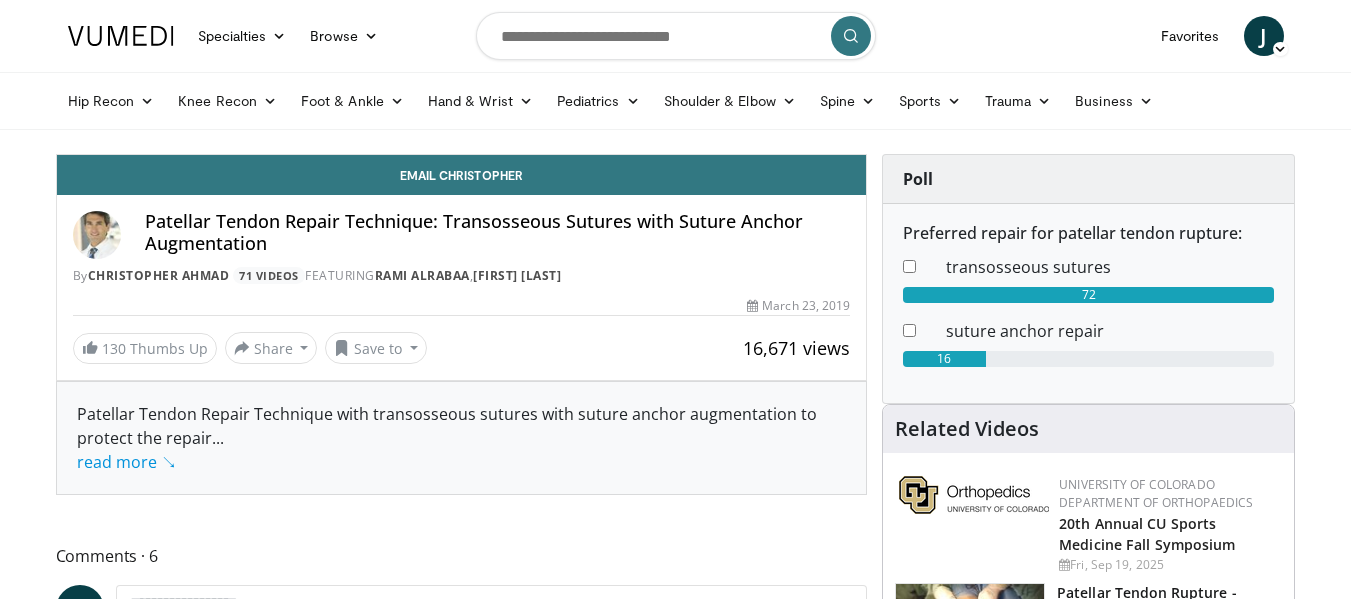 scroll, scrollTop: 0, scrollLeft: 0, axis: both 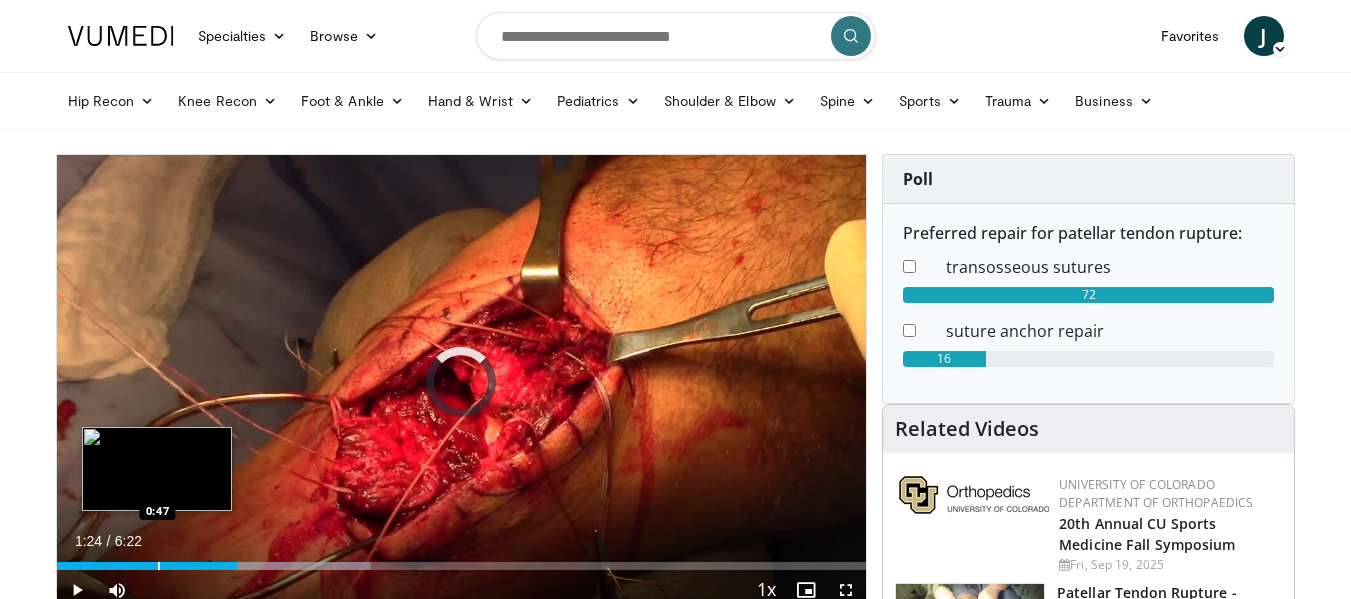 click at bounding box center (159, 566) 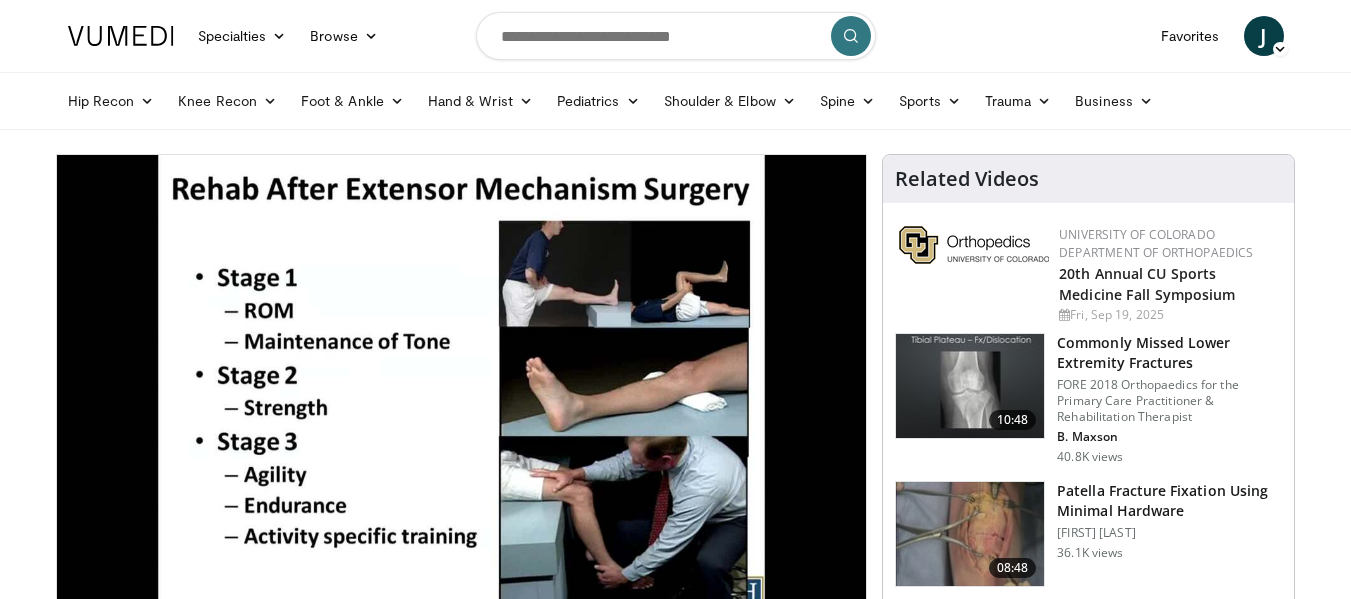 scroll, scrollTop: 0, scrollLeft: 0, axis: both 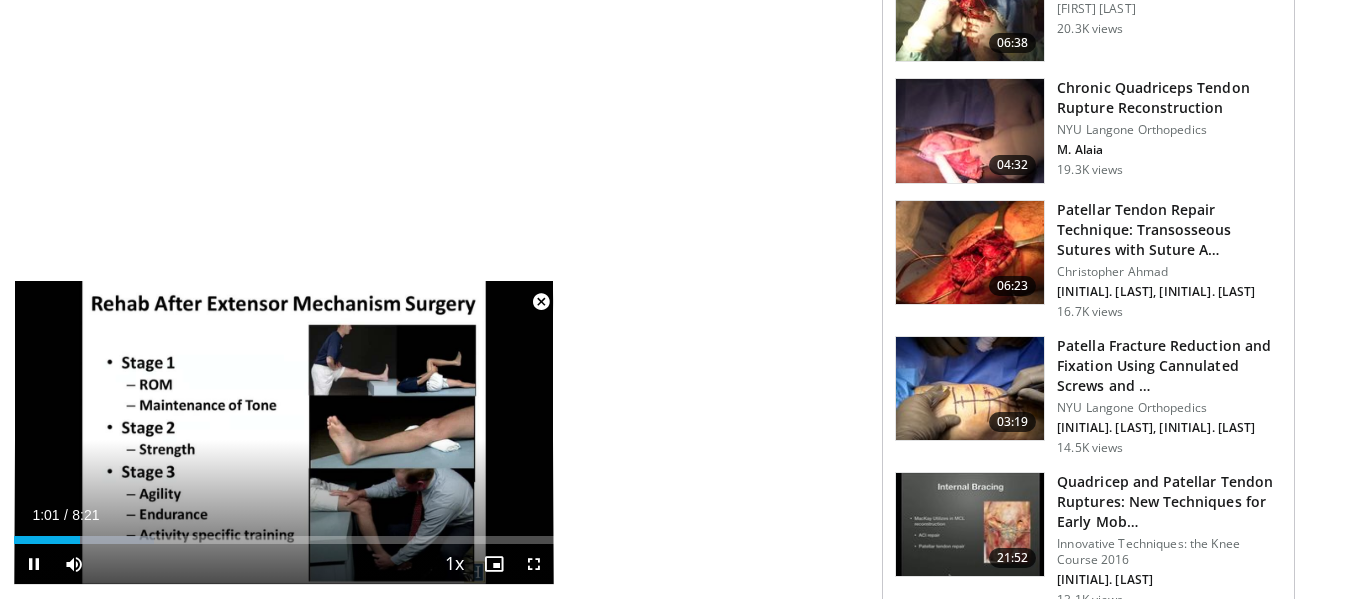 click at bounding box center [541, 302] 